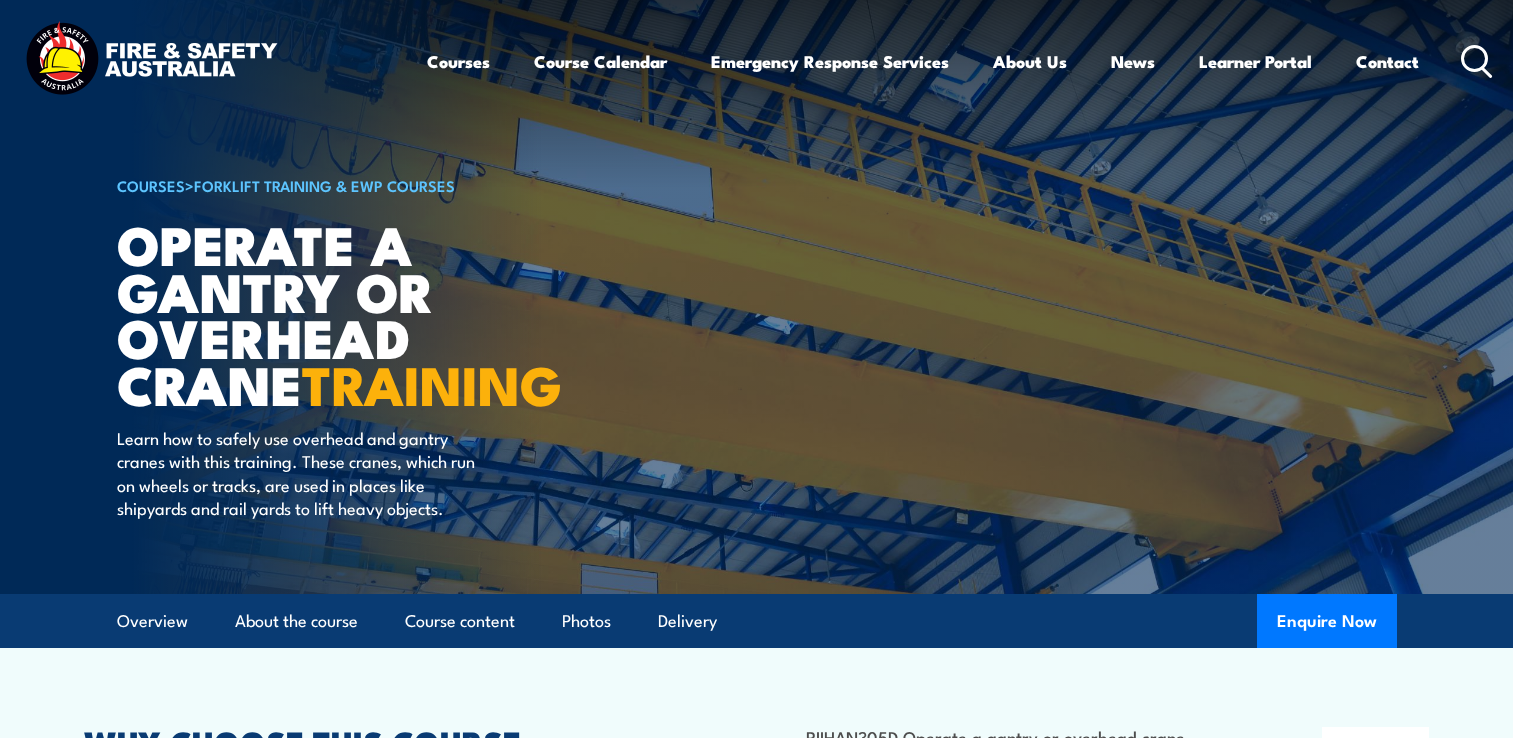 scroll, scrollTop: 0, scrollLeft: 0, axis: both 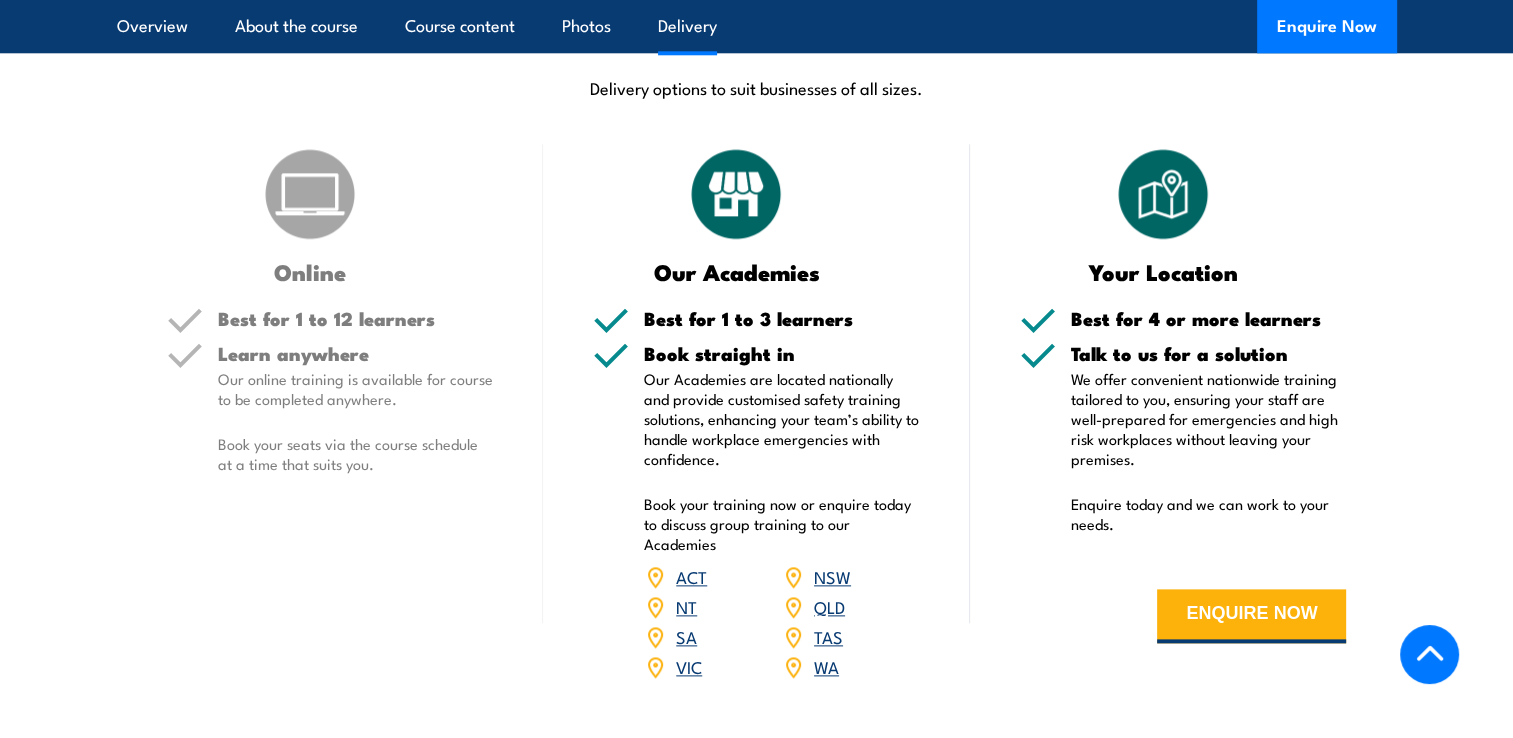 click on "NSW" at bounding box center [832, 576] 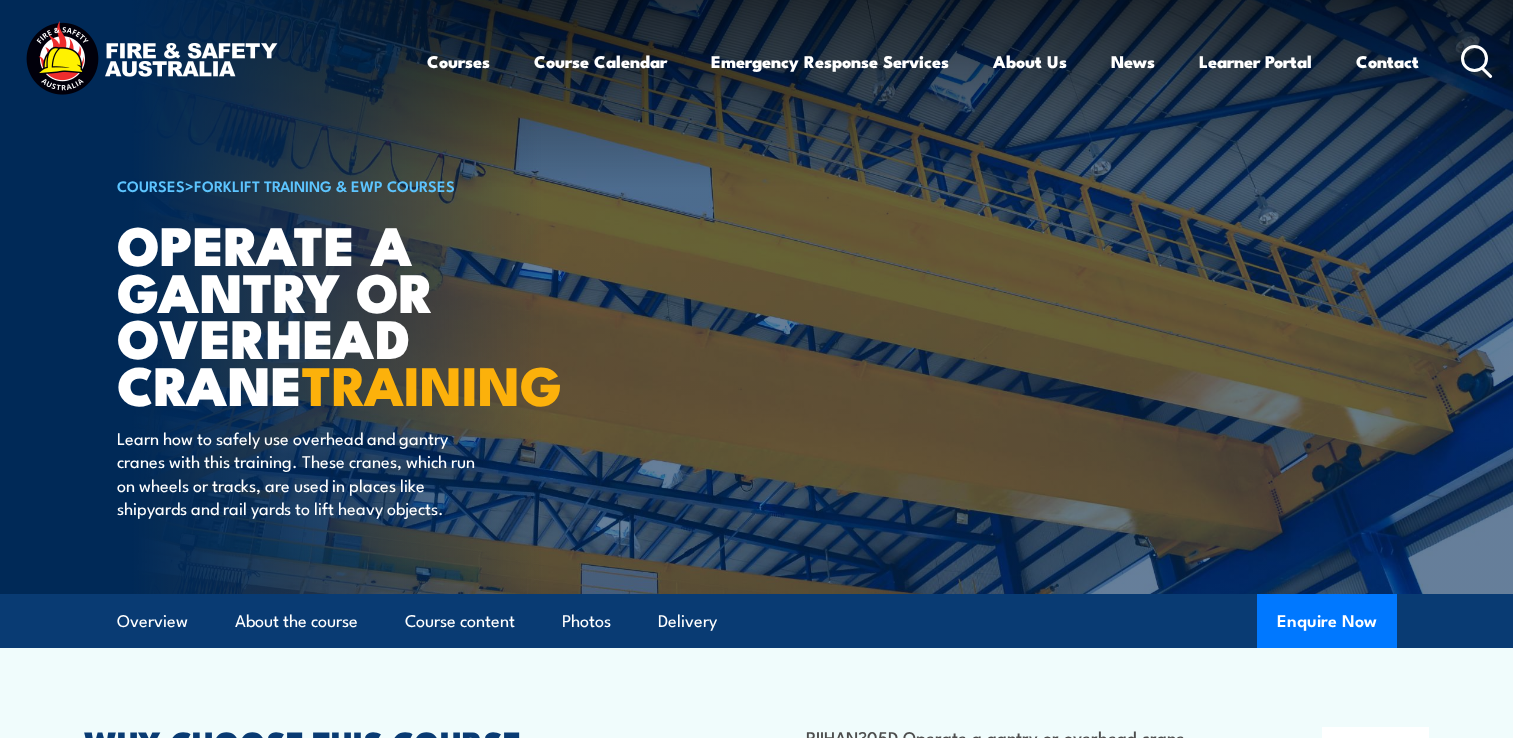 scroll, scrollTop: 0, scrollLeft: 0, axis: both 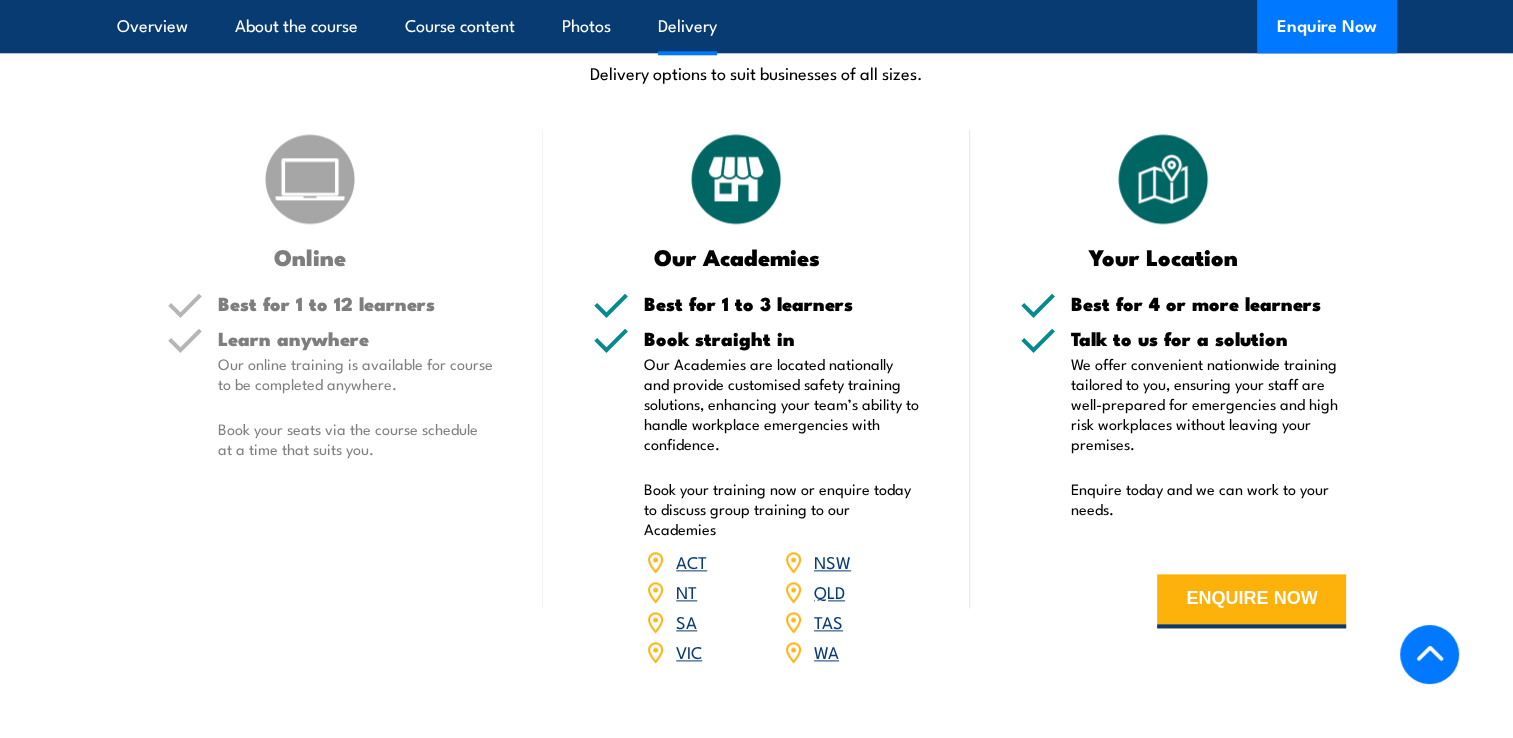 click on "NSW" at bounding box center (832, 561) 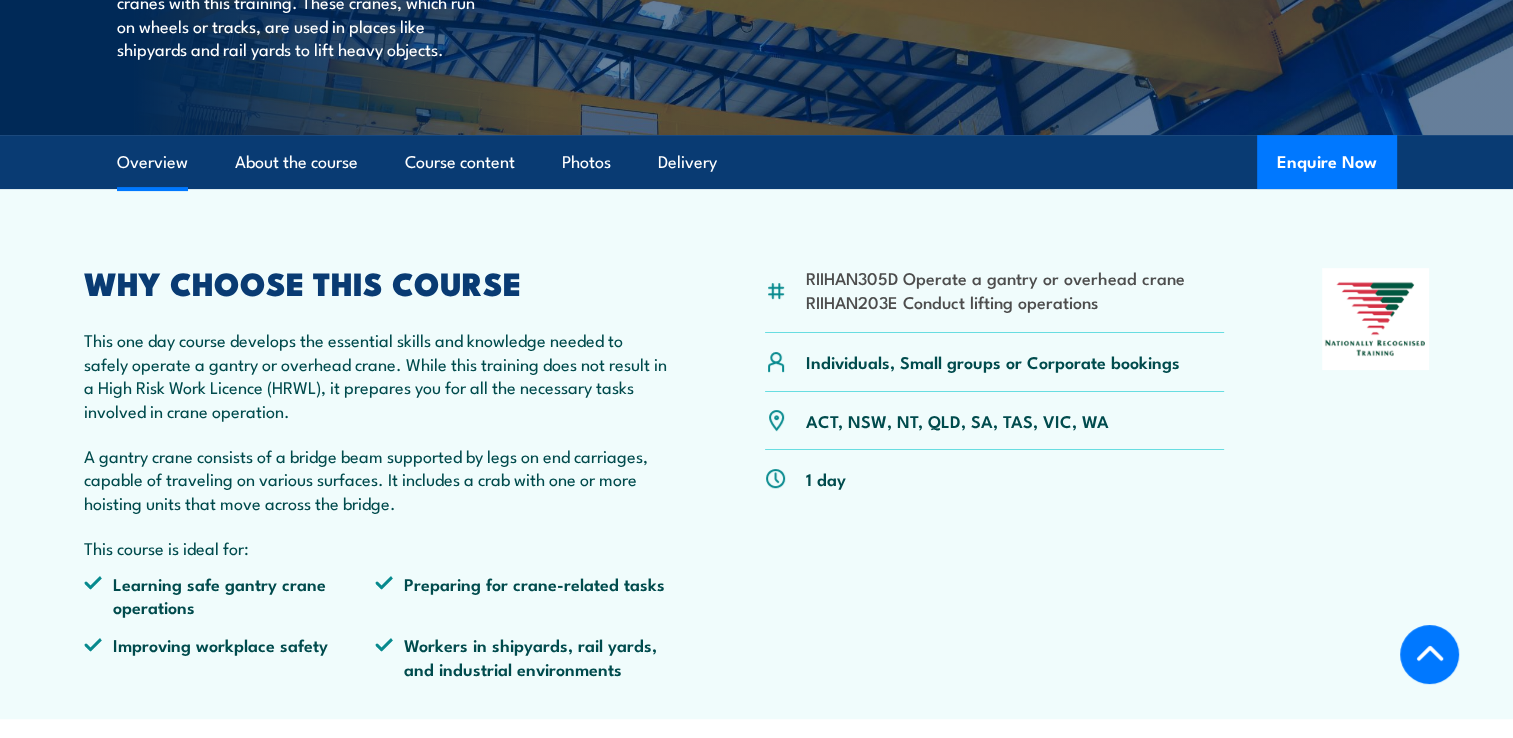 scroll, scrollTop: 441, scrollLeft: 0, axis: vertical 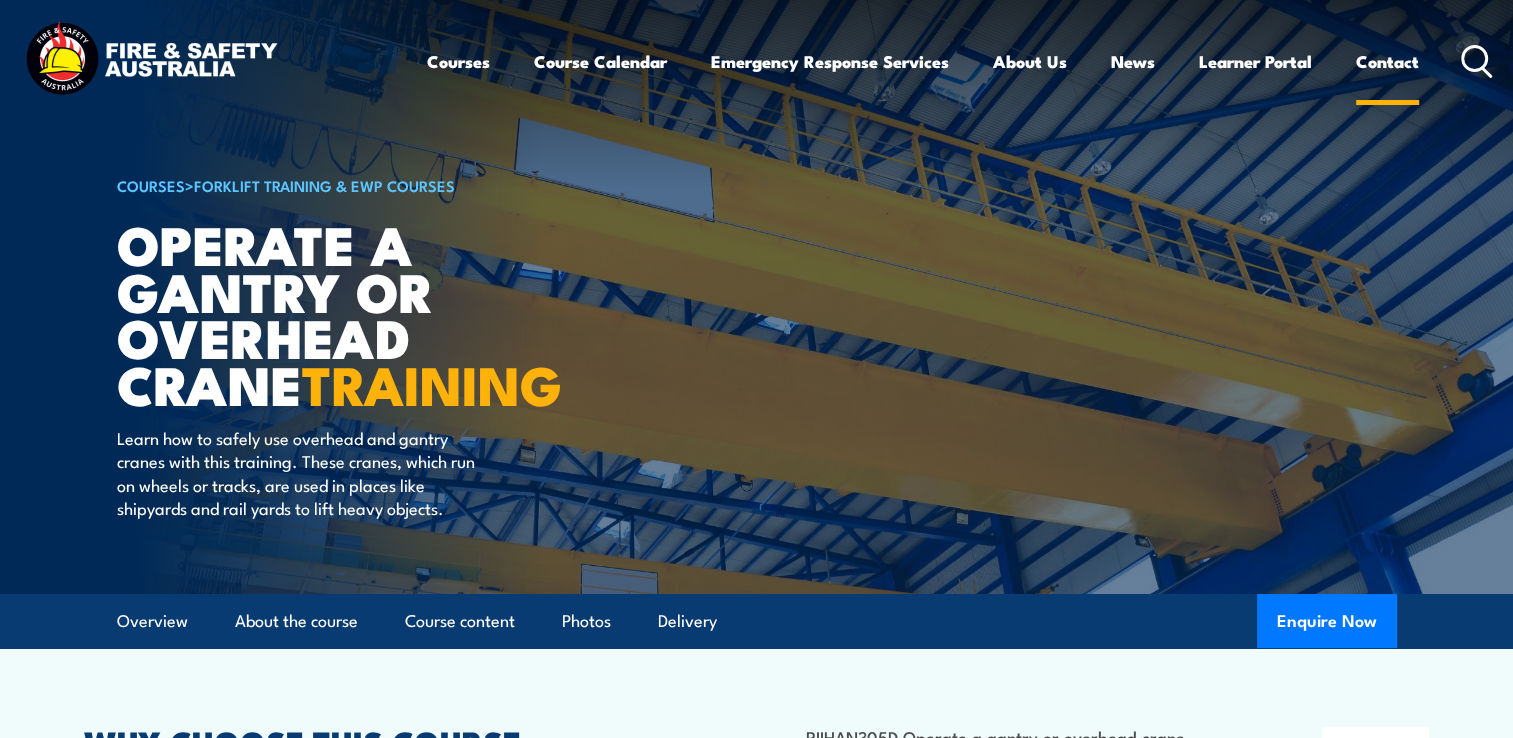 click on "Contact" at bounding box center [1387, 61] 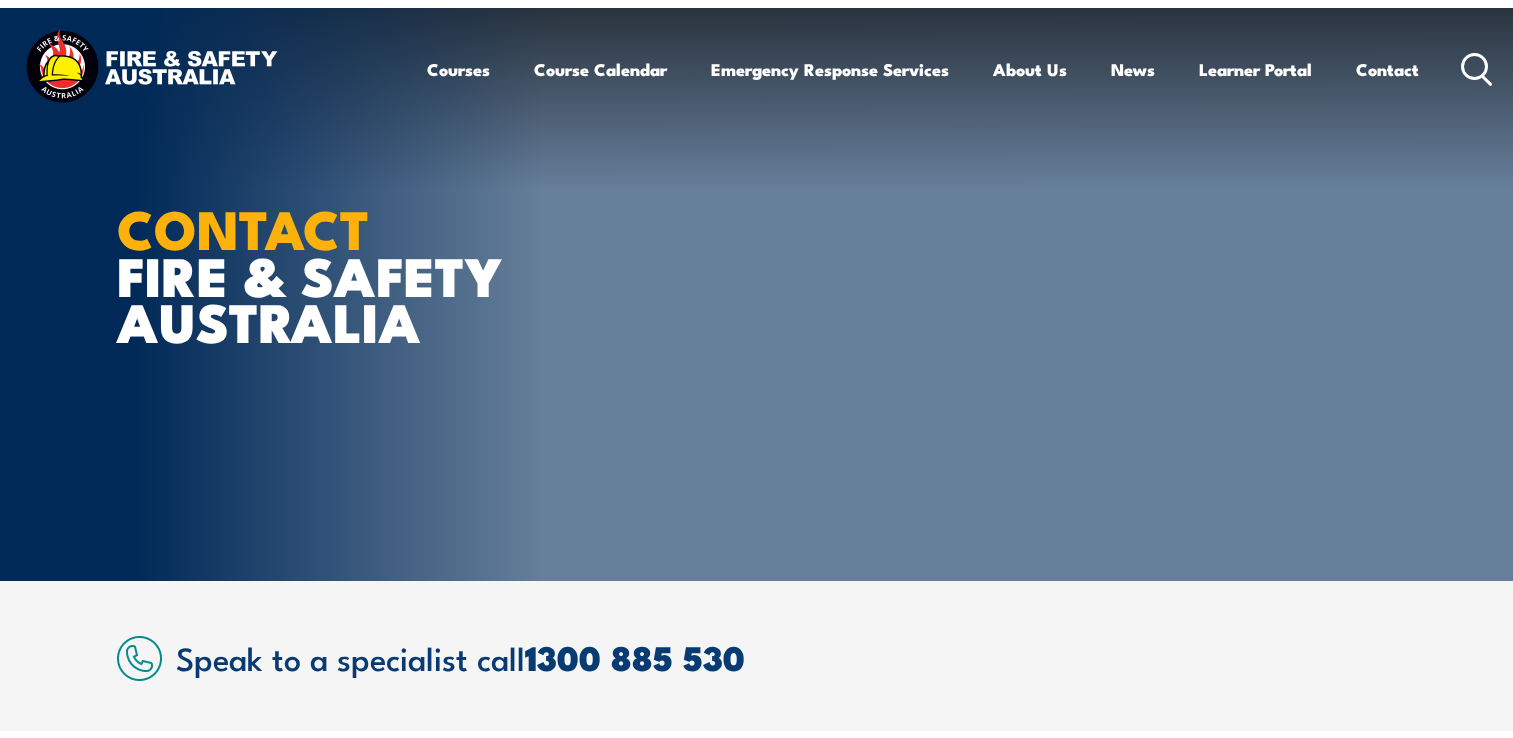 scroll, scrollTop: 0, scrollLeft: 0, axis: both 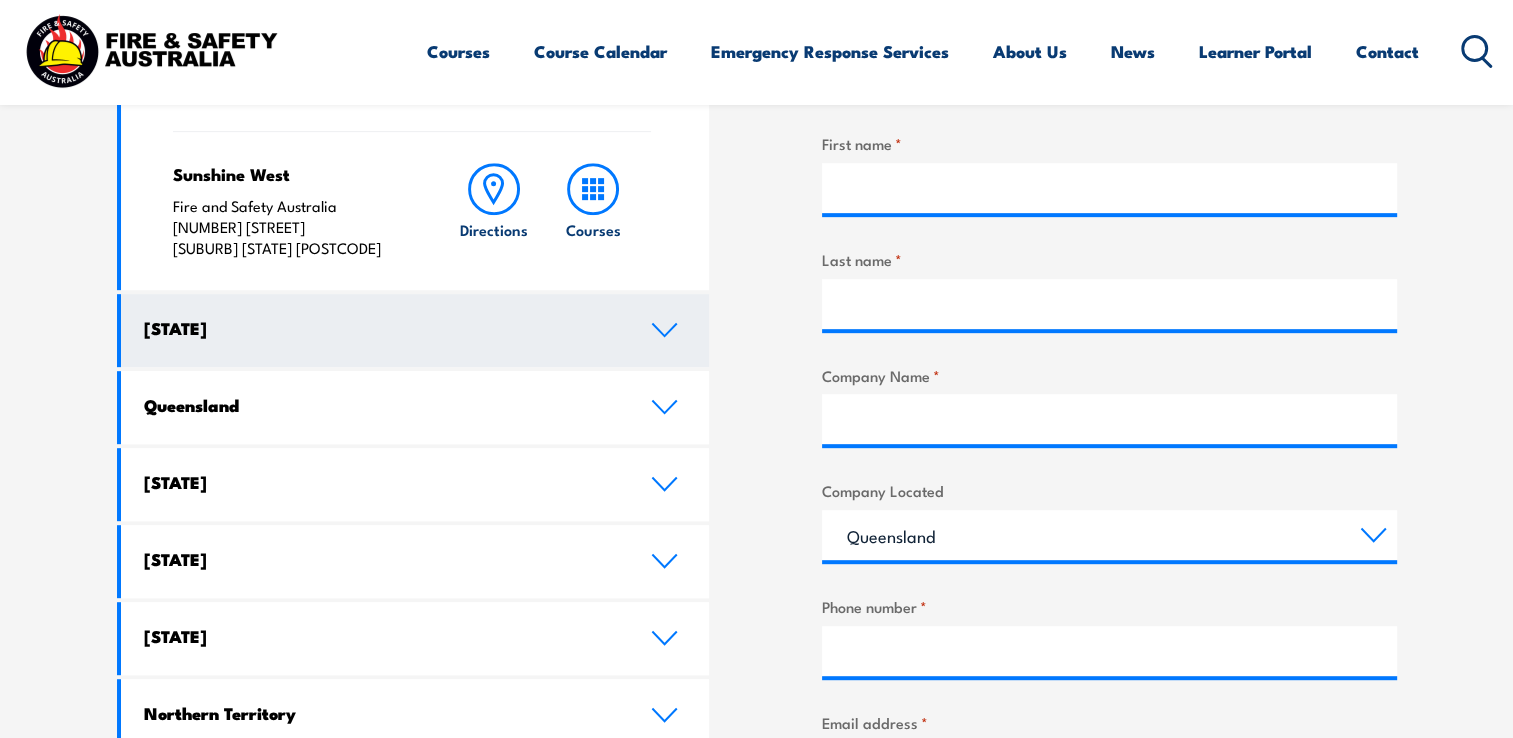 click 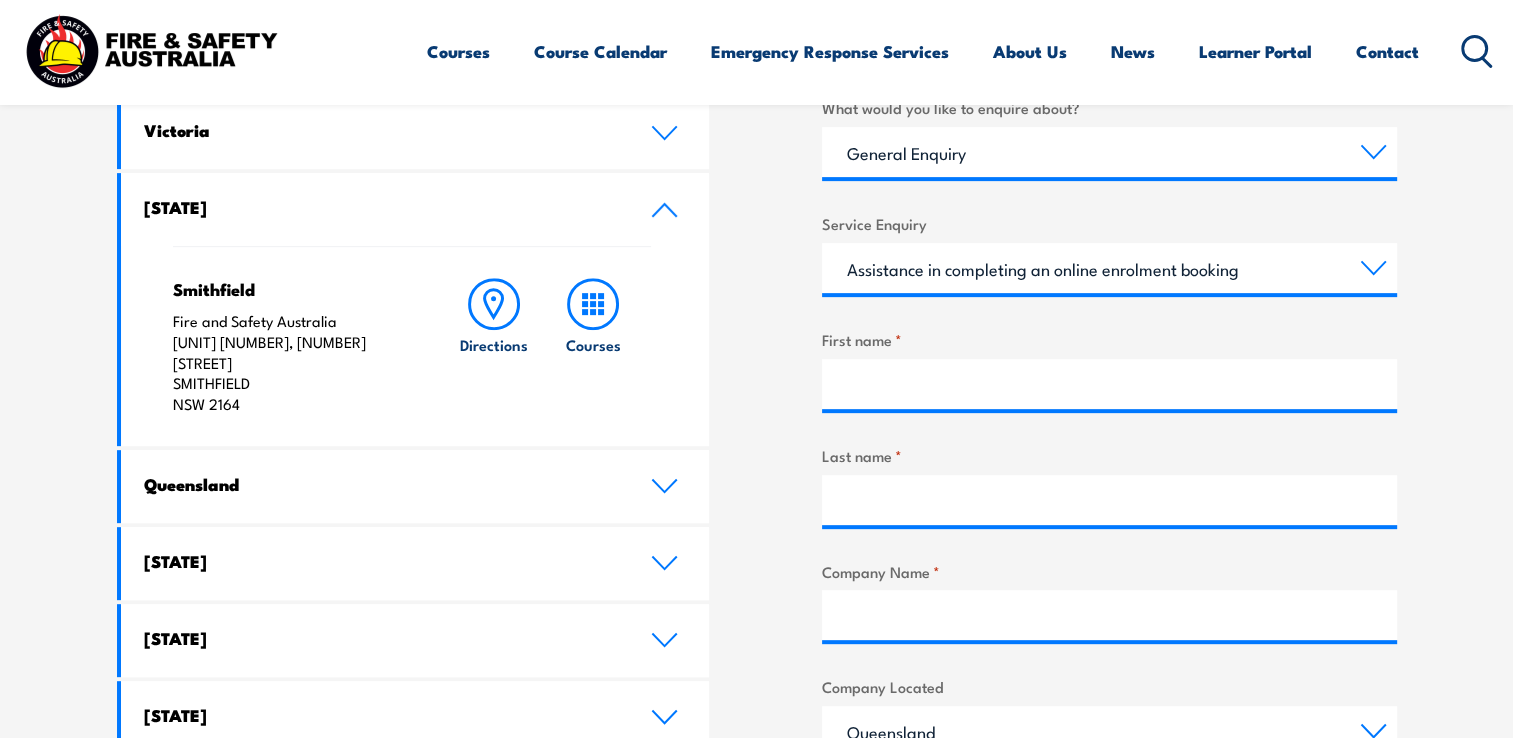 scroll, scrollTop: 709, scrollLeft: 0, axis: vertical 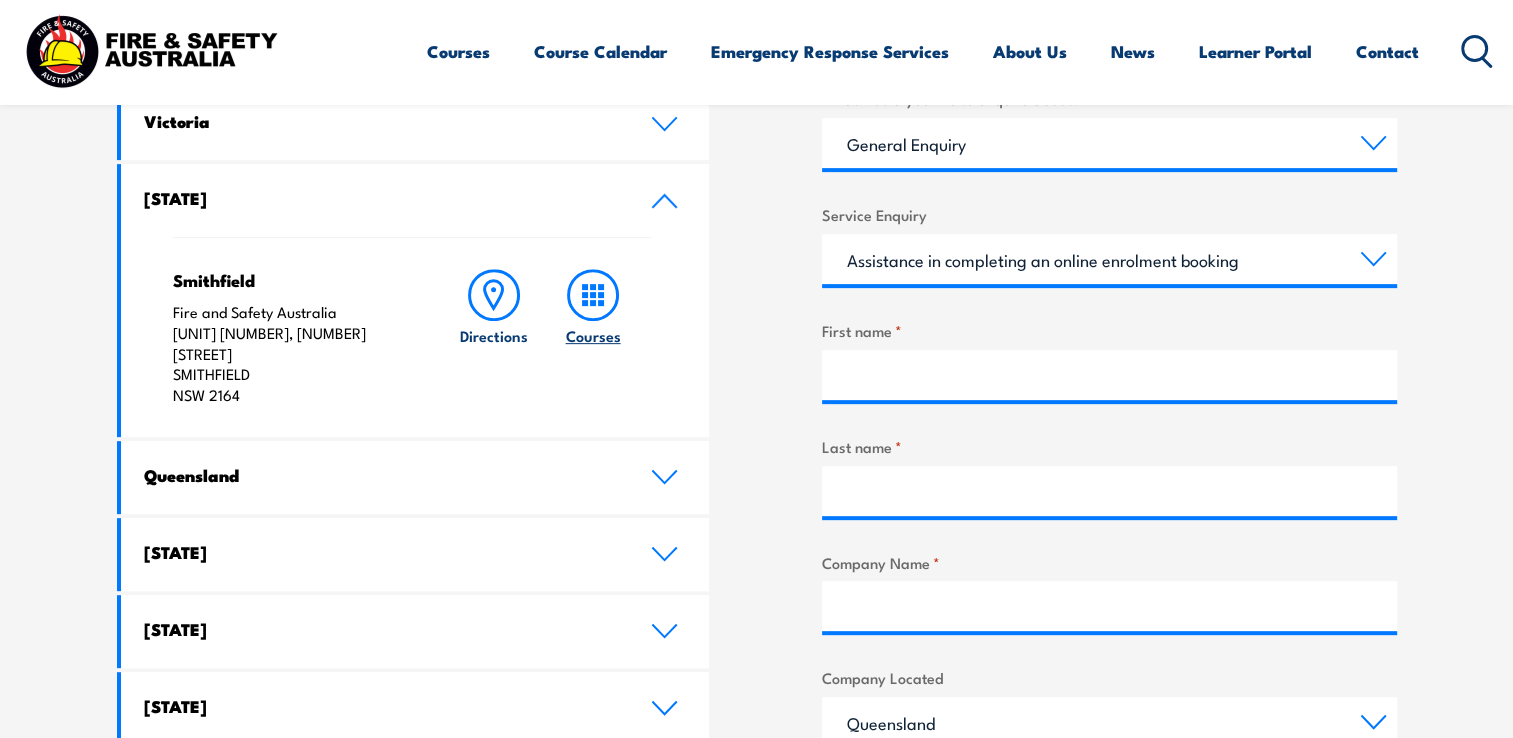 click 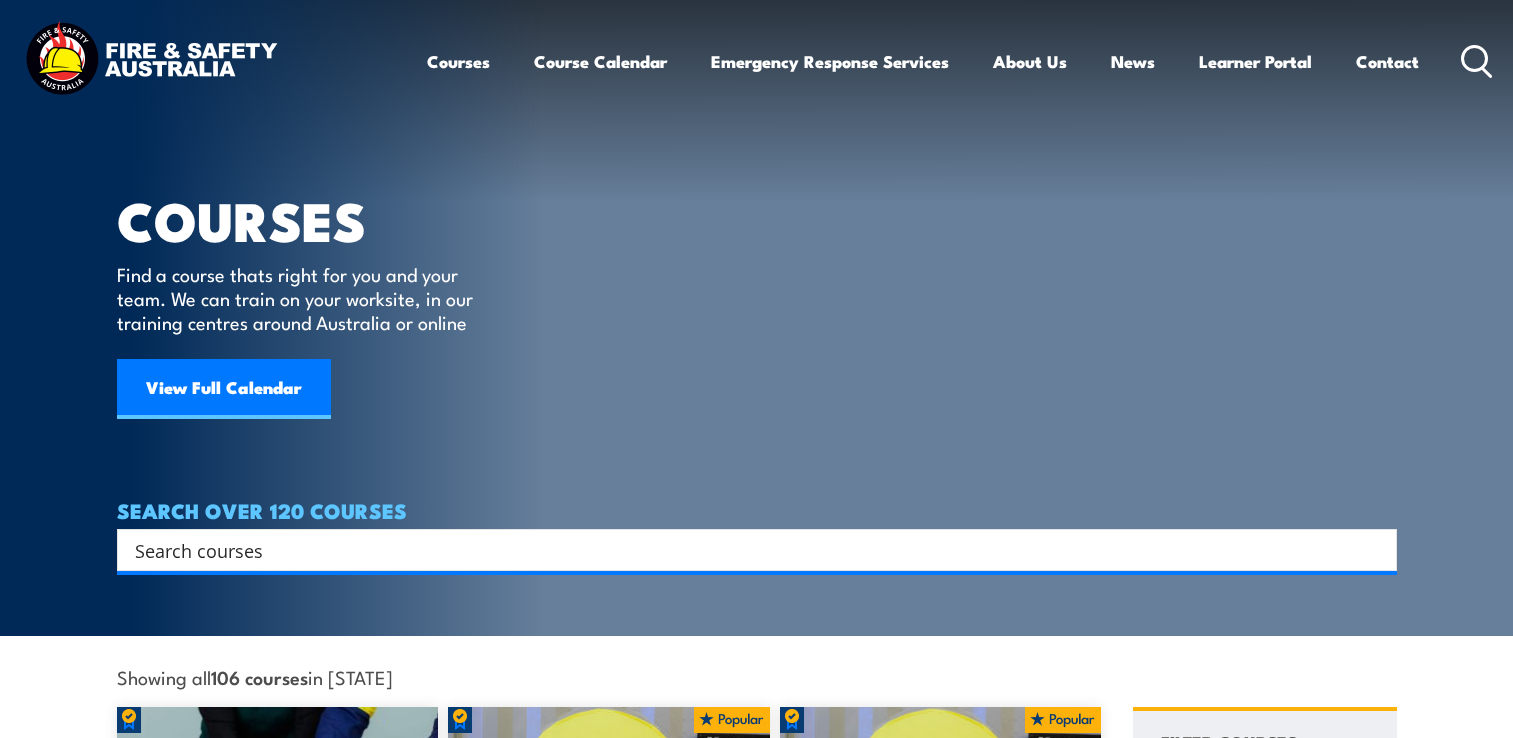scroll, scrollTop: 0, scrollLeft: 0, axis: both 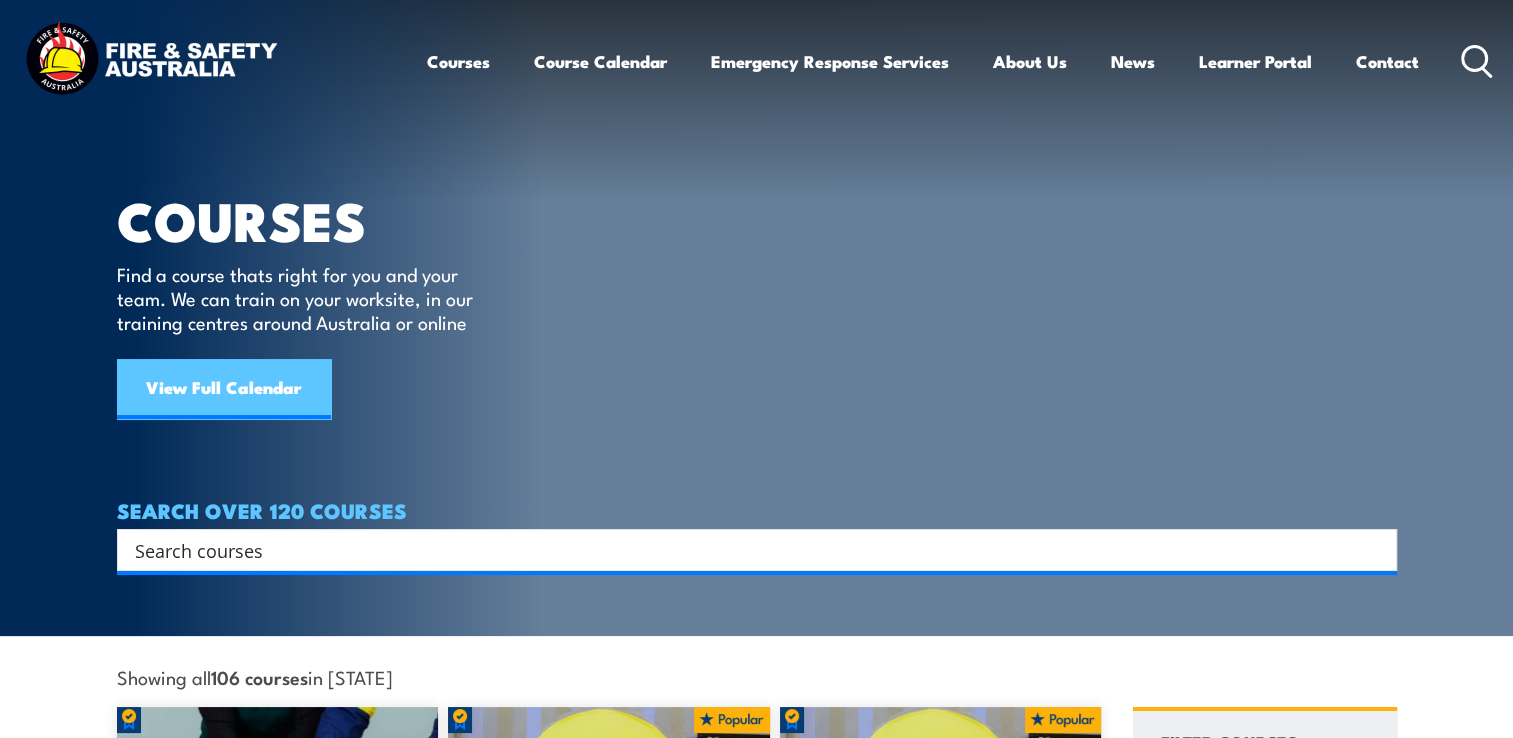 click on "View Full Calendar" at bounding box center (224, 389) 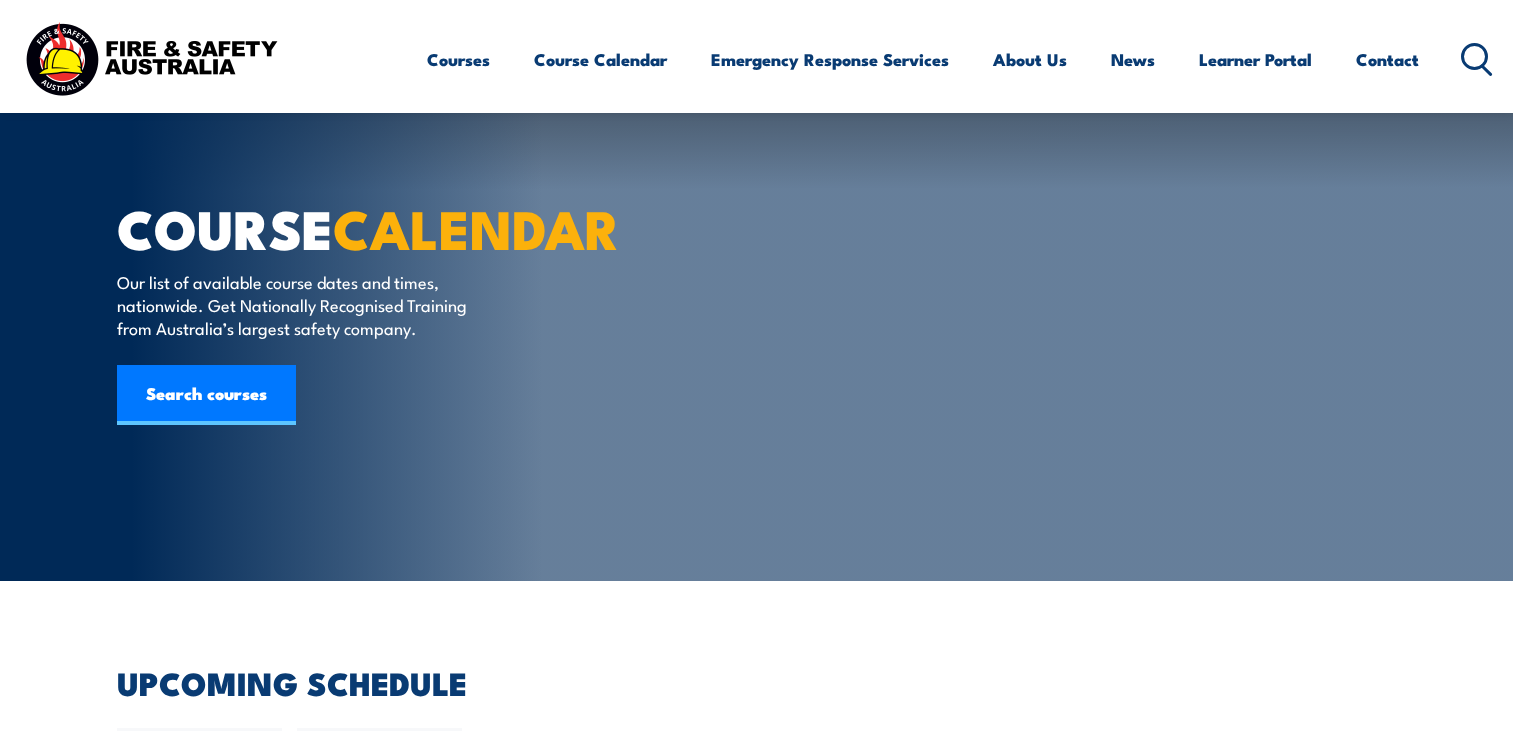 scroll, scrollTop: 333, scrollLeft: 0, axis: vertical 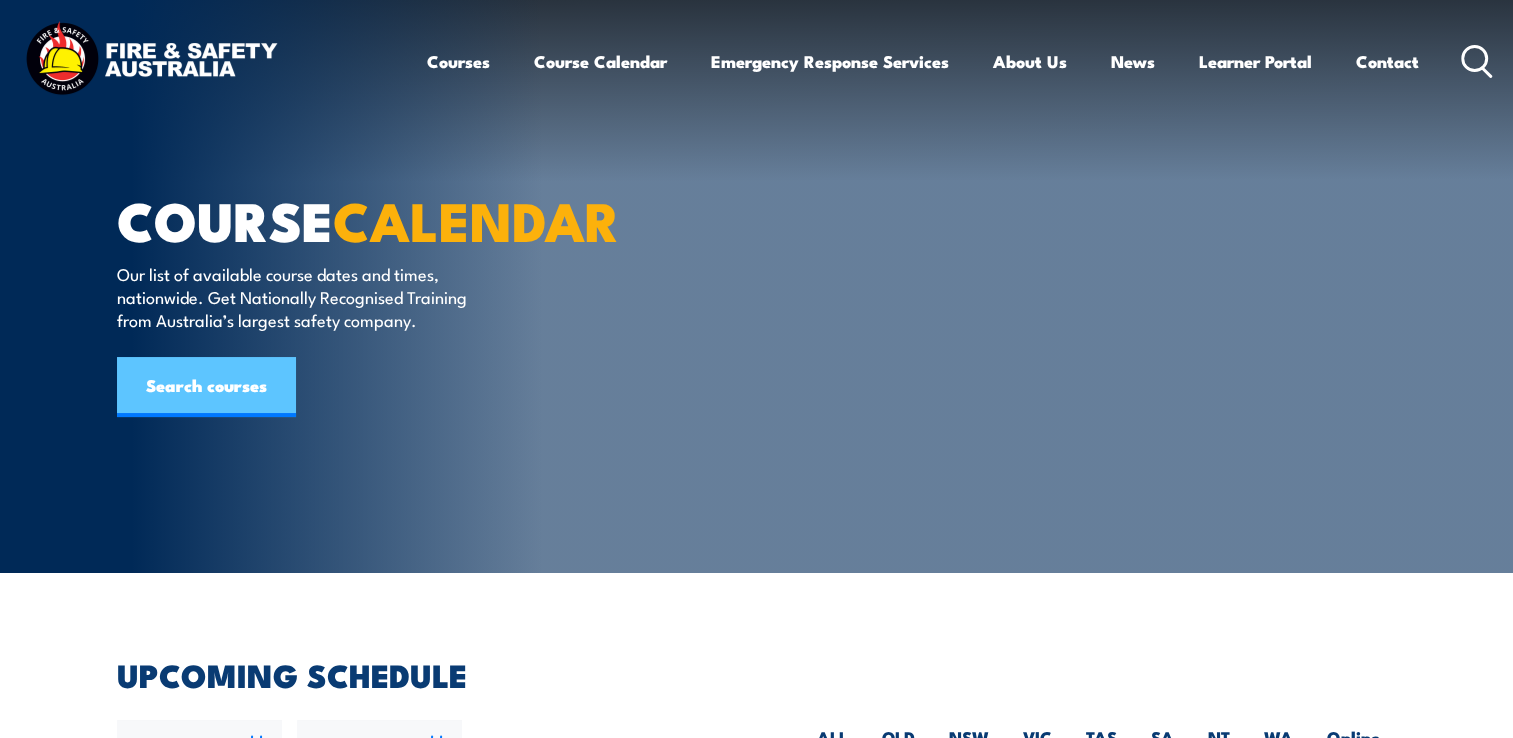 click on "Search courses" at bounding box center (206, 387) 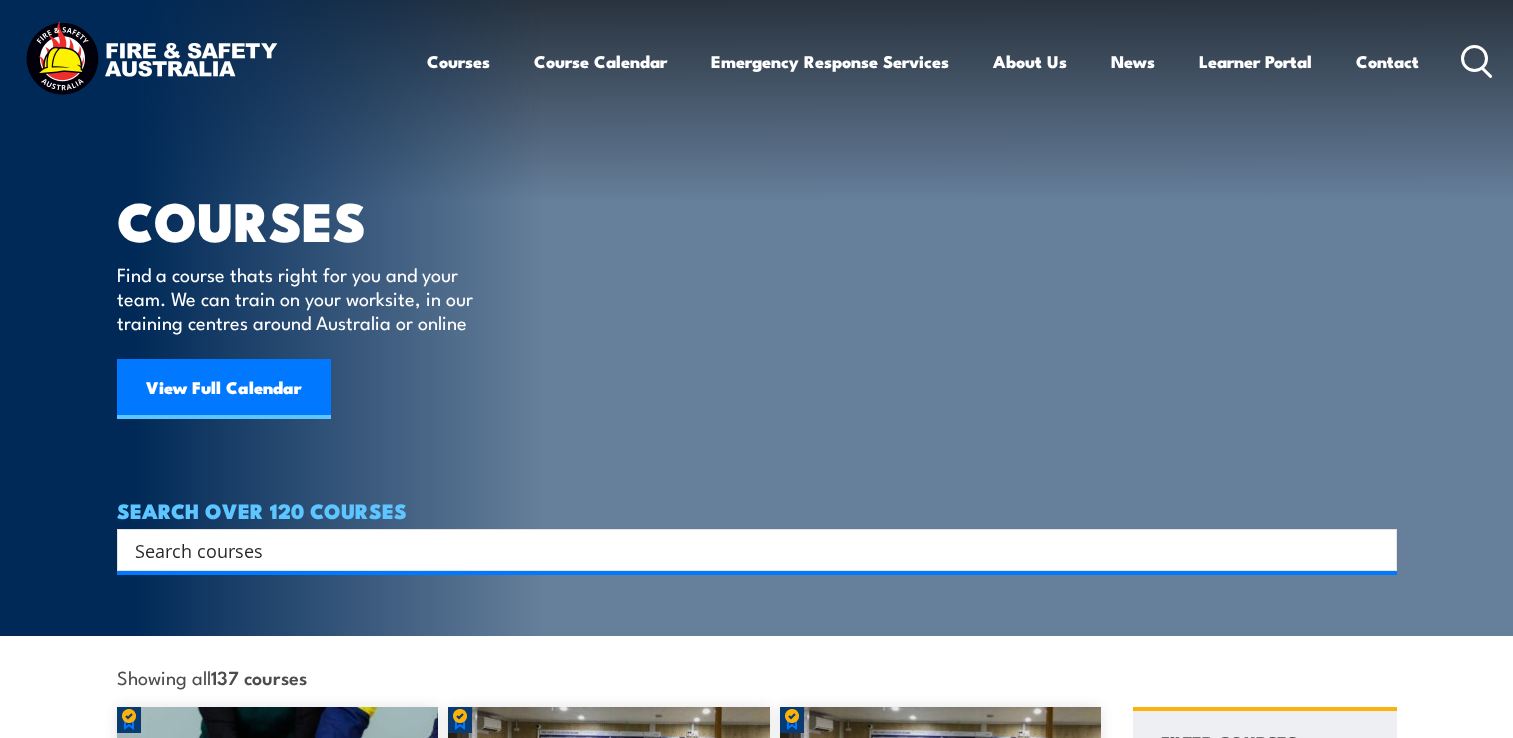 scroll, scrollTop: 0, scrollLeft: 0, axis: both 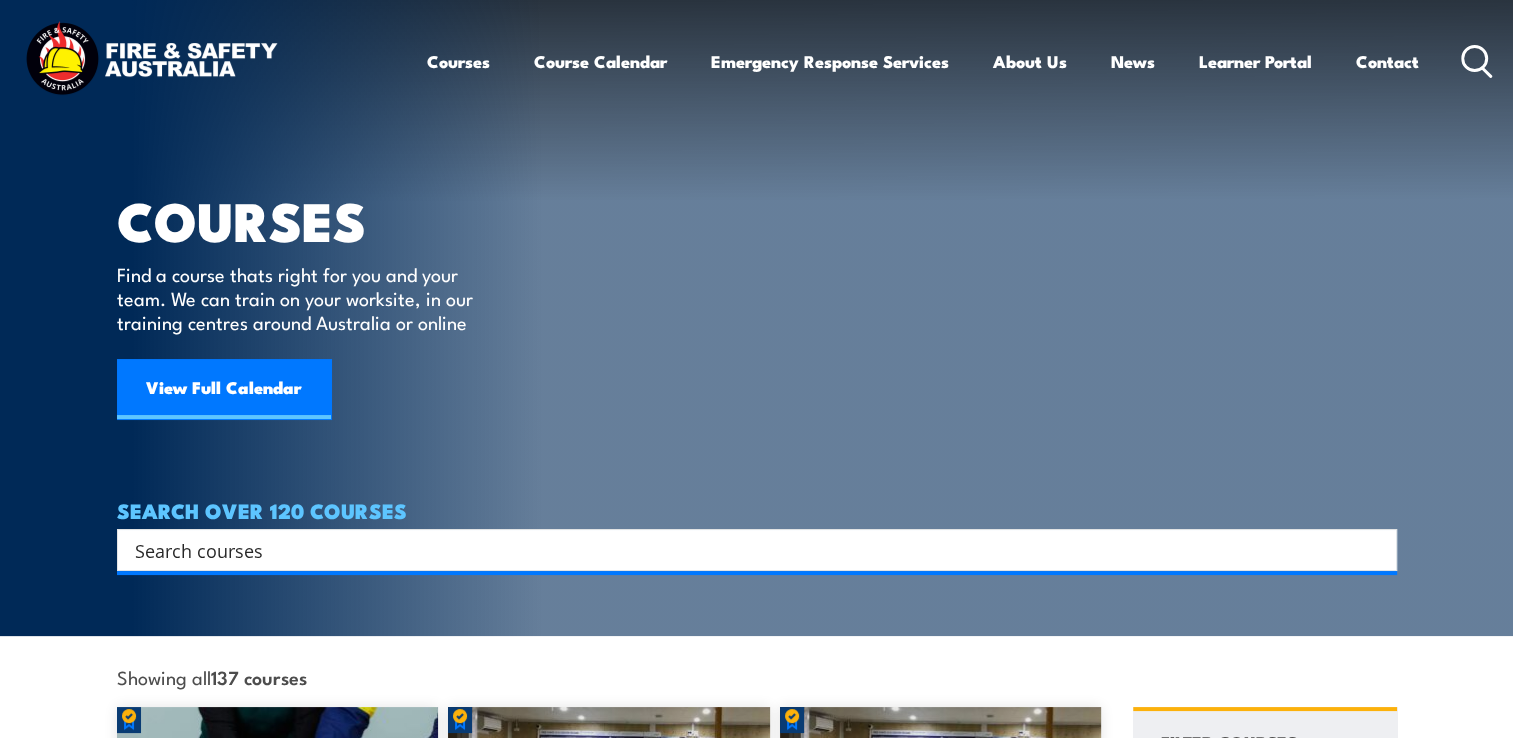 click at bounding box center [744, 550] 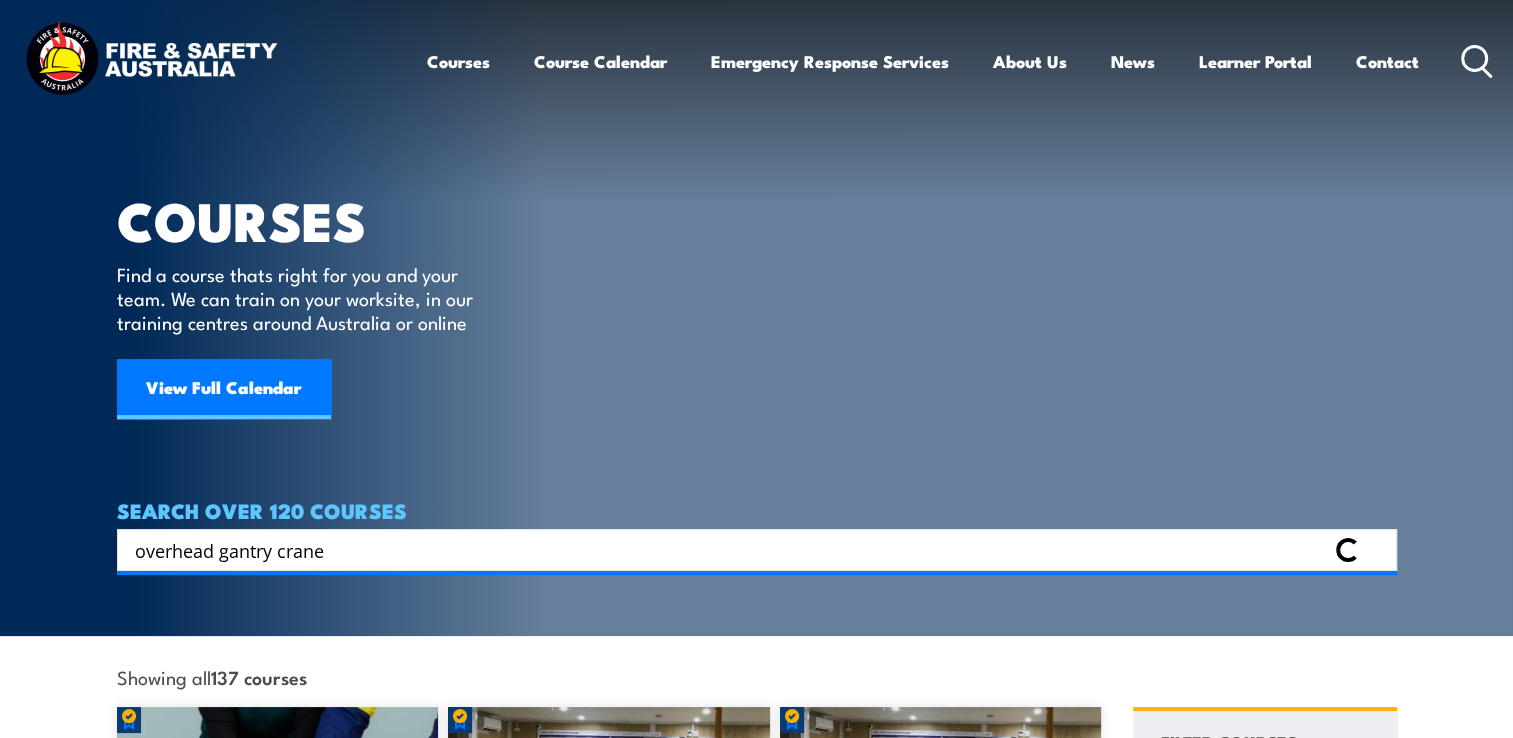 type on "overhead gantry crane" 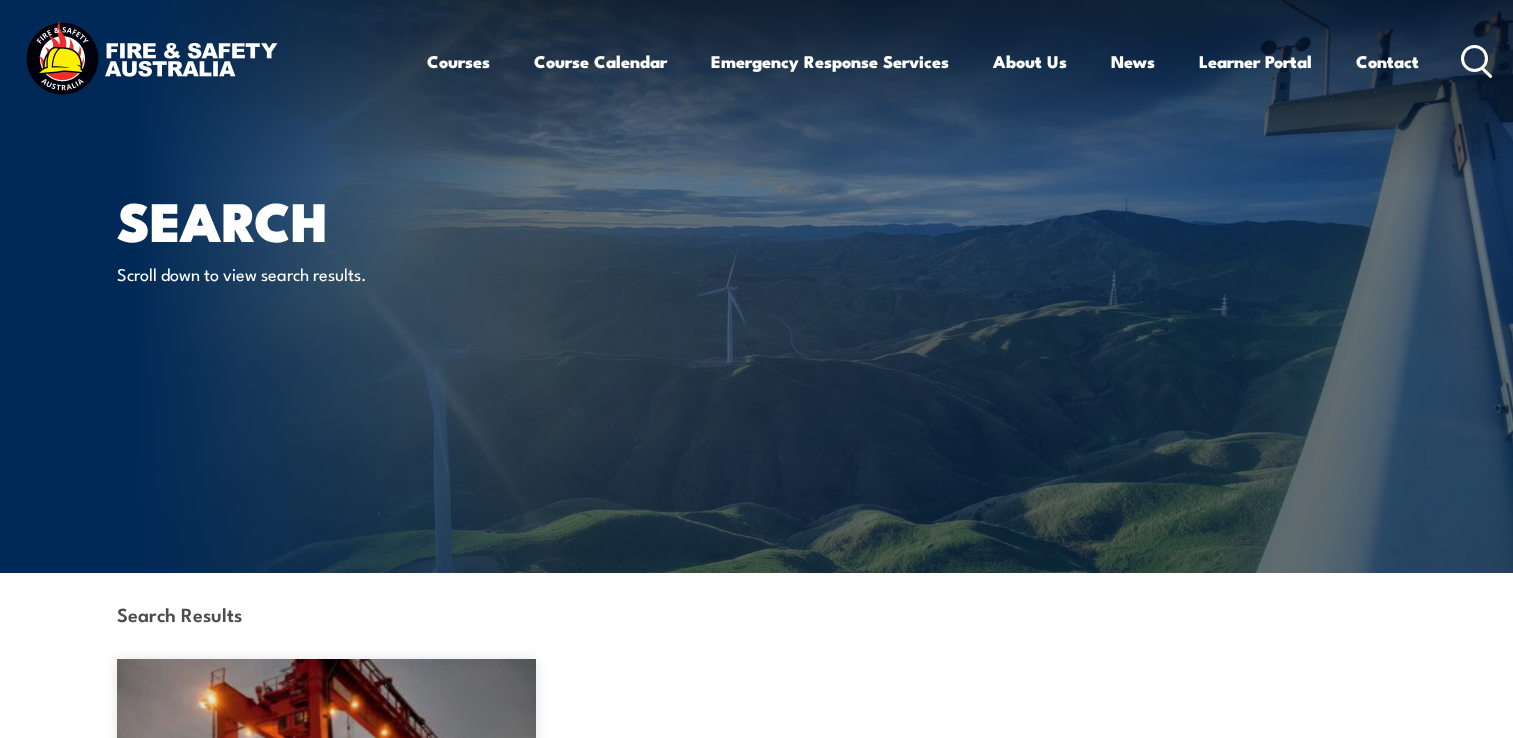 scroll, scrollTop: 0, scrollLeft: 0, axis: both 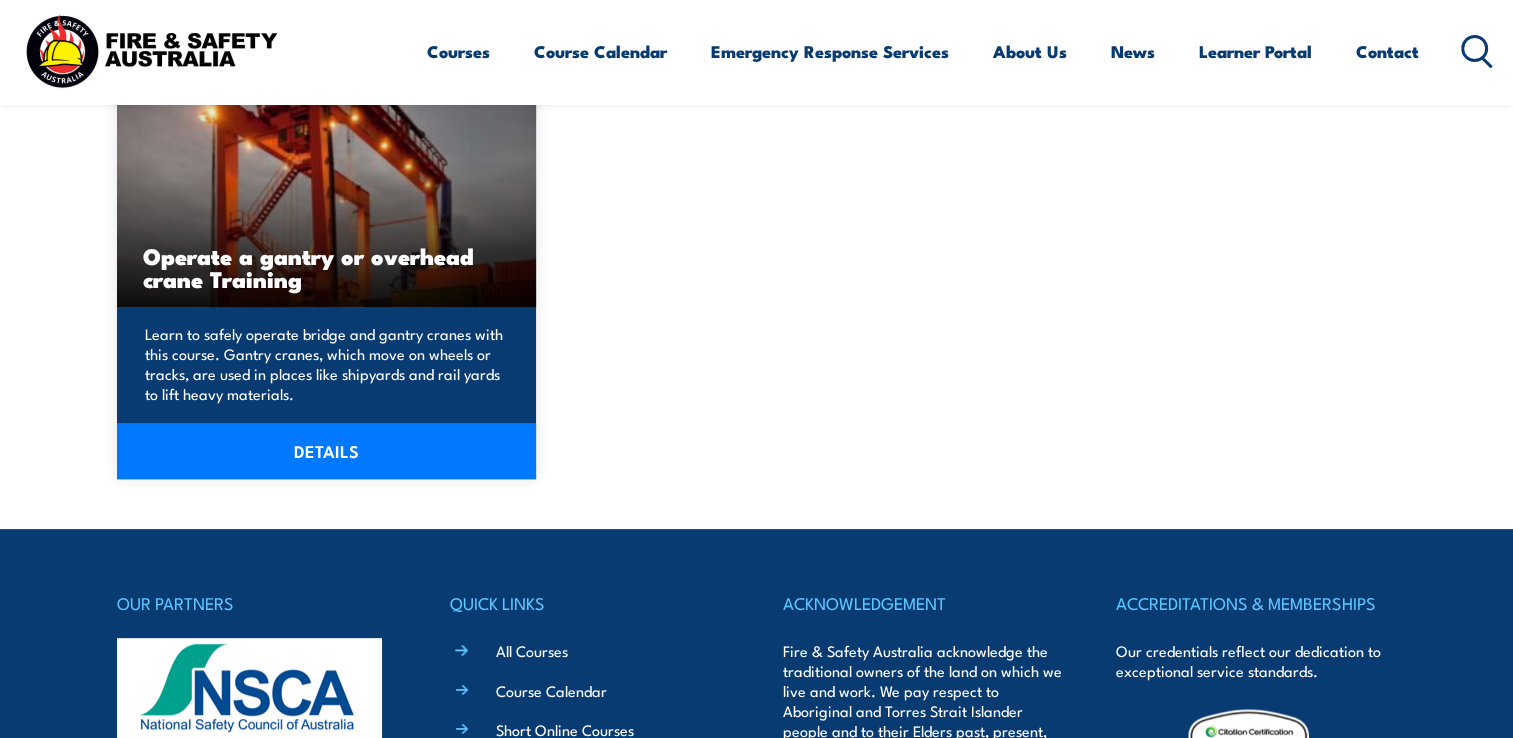 click at bounding box center (327, 189) 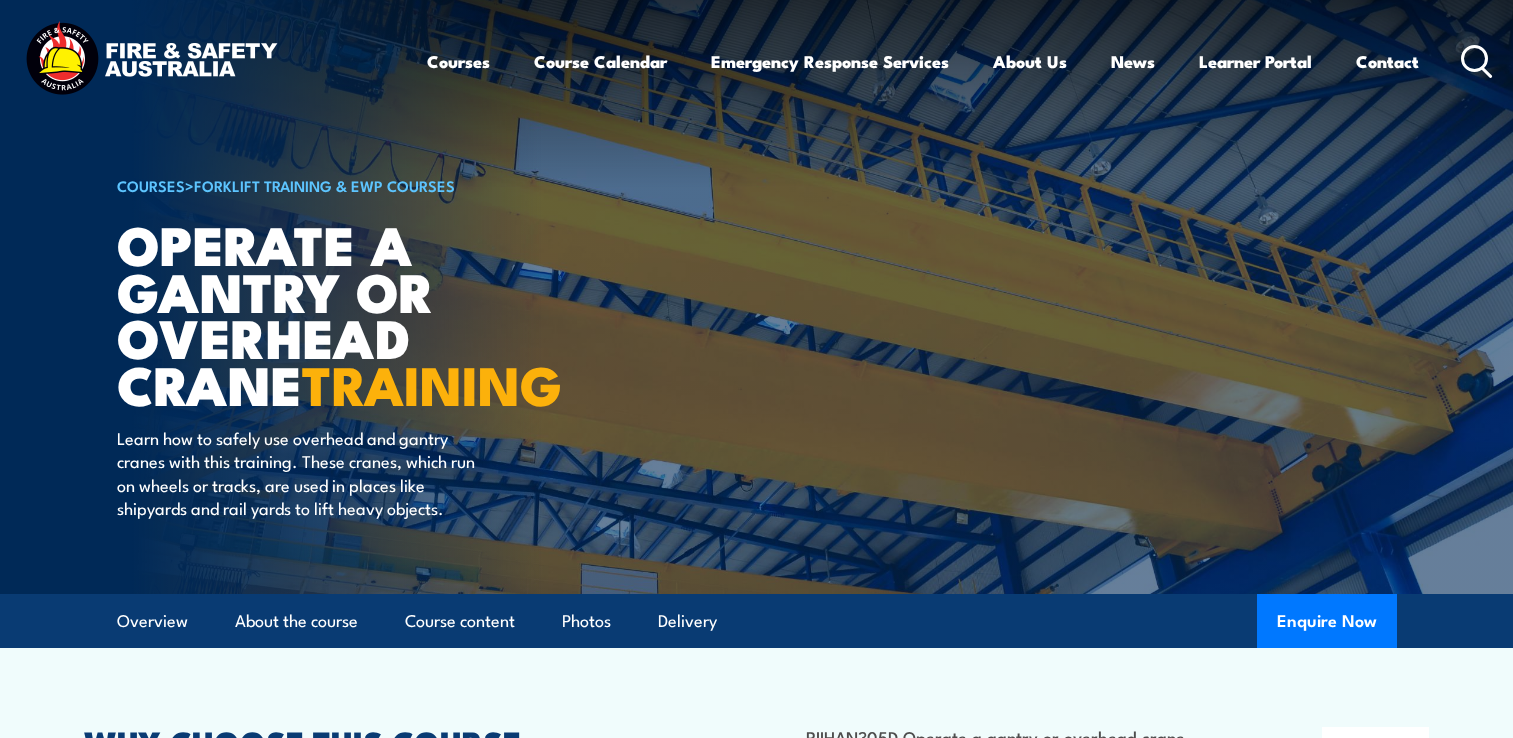 scroll, scrollTop: 0, scrollLeft: 0, axis: both 